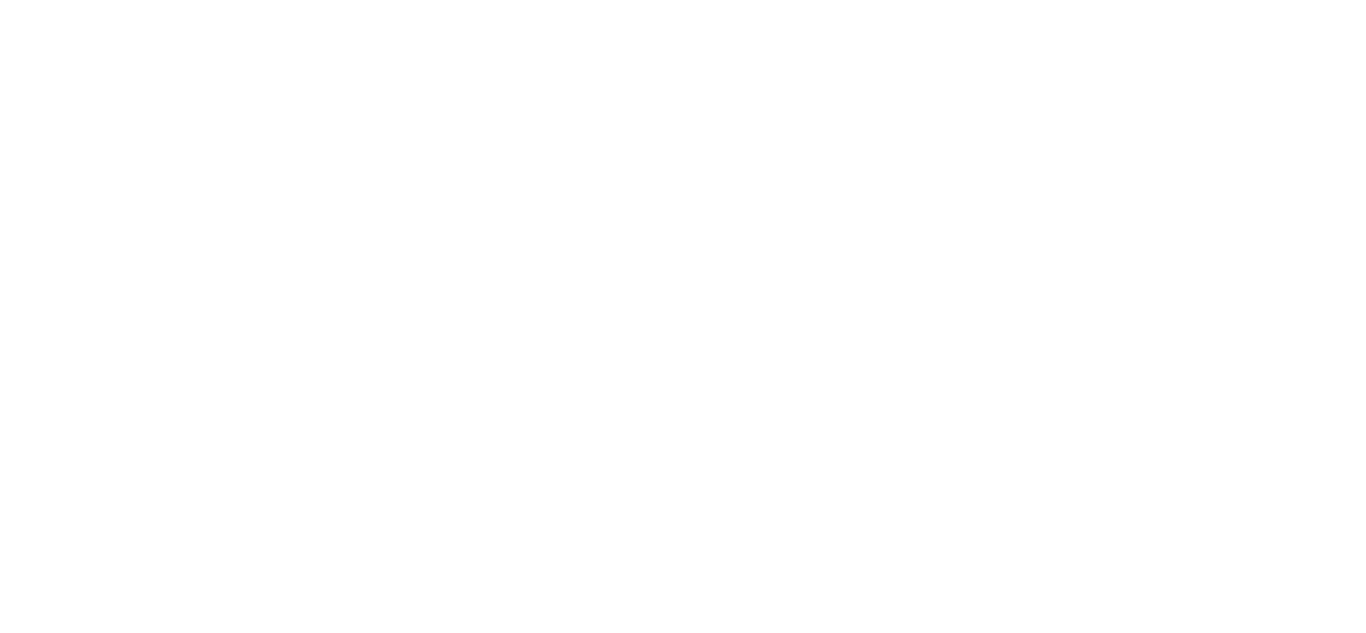 scroll, scrollTop: 0, scrollLeft: 0, axis: both 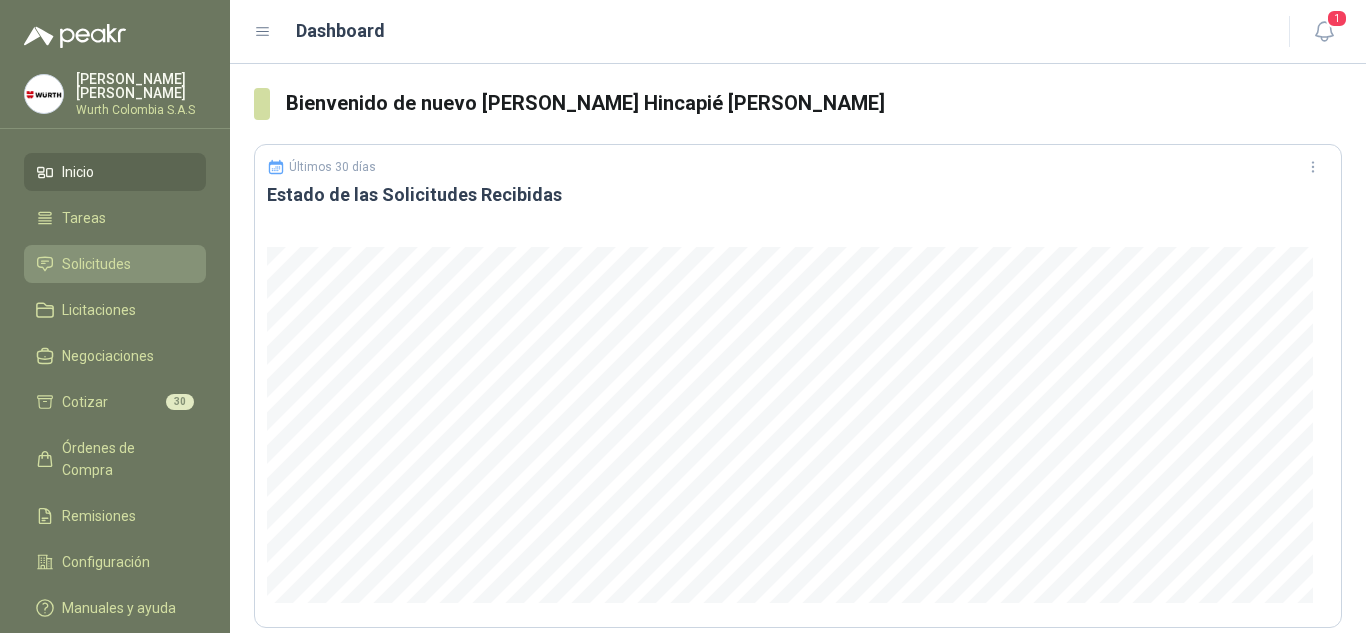 click on "Solicitudes" at bounding box center [115, 264] 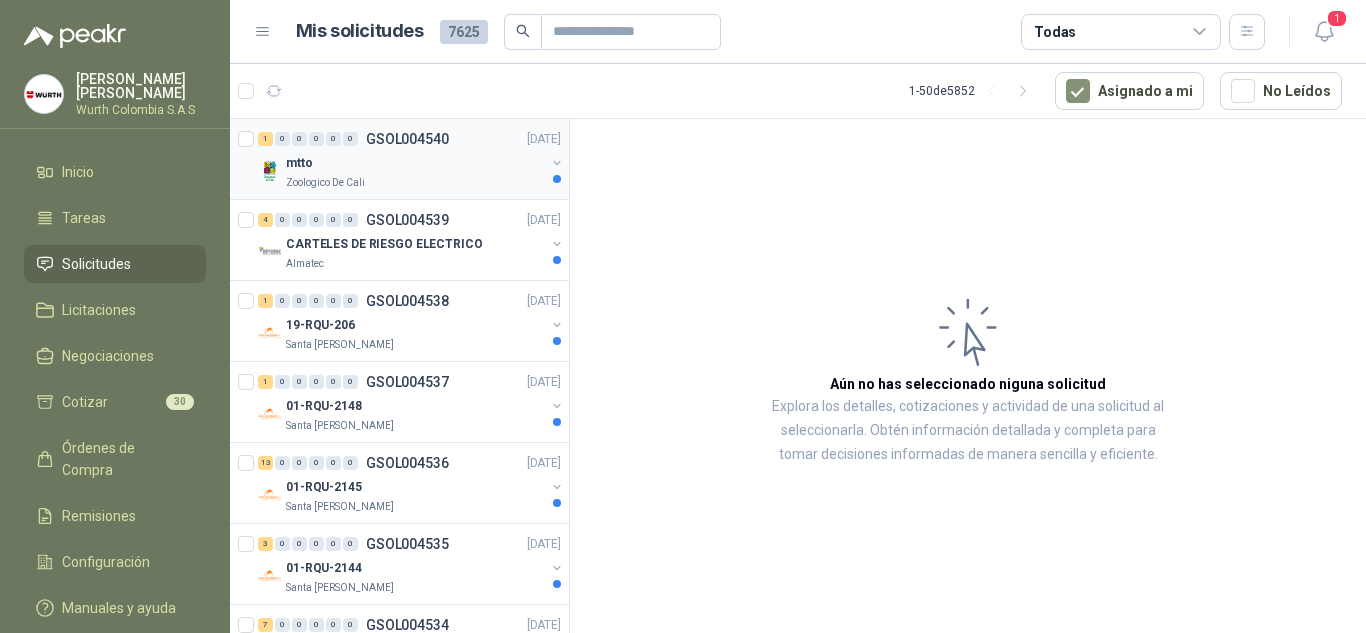 click on "mtto" at bounding box center (415, 163) 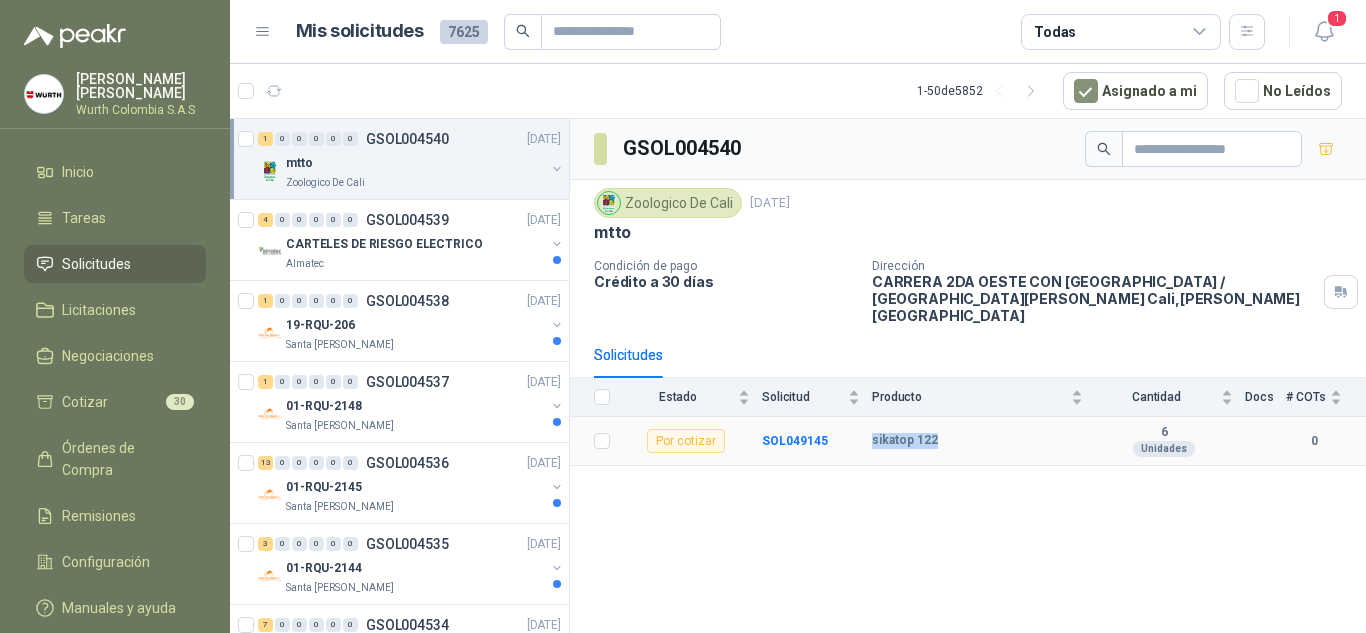 drag, startPoint x: 875, startPoint y: 421, endPoint x: 934, endPoint y: 420, distance: 59.008472 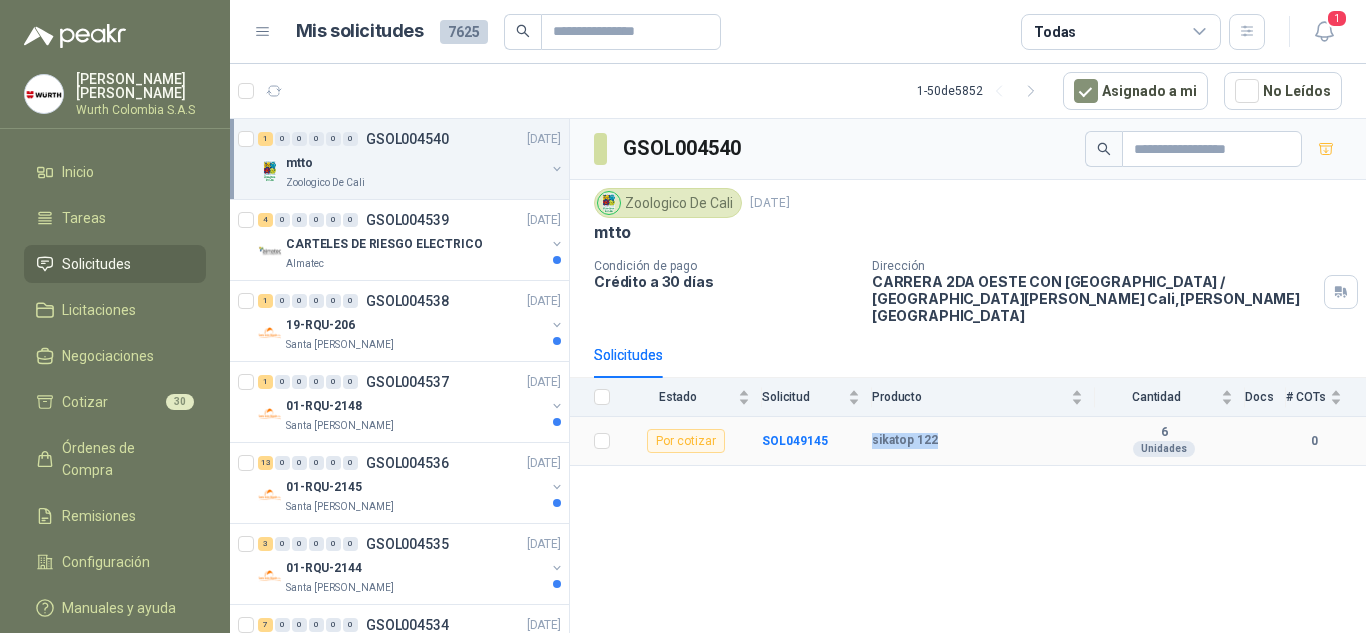 copy on "sikatop 122" 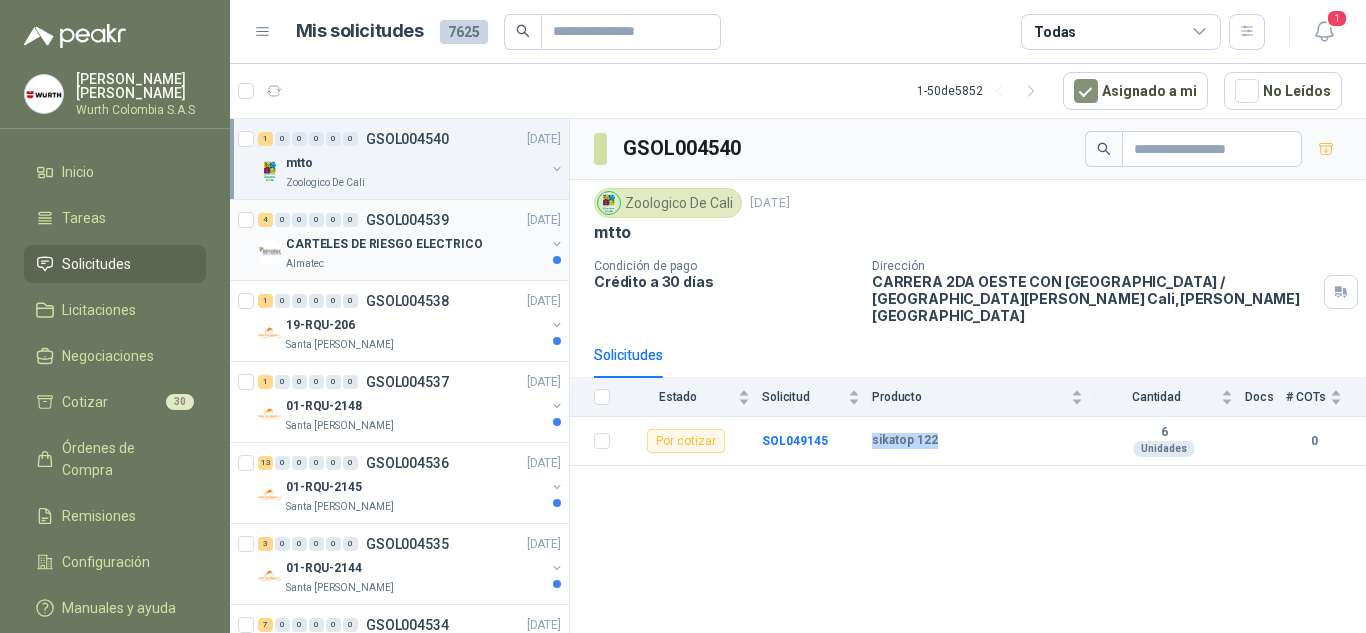 click on "CARTELES DE RIESGO ELECTRICO" at bounding box center [415, 244] 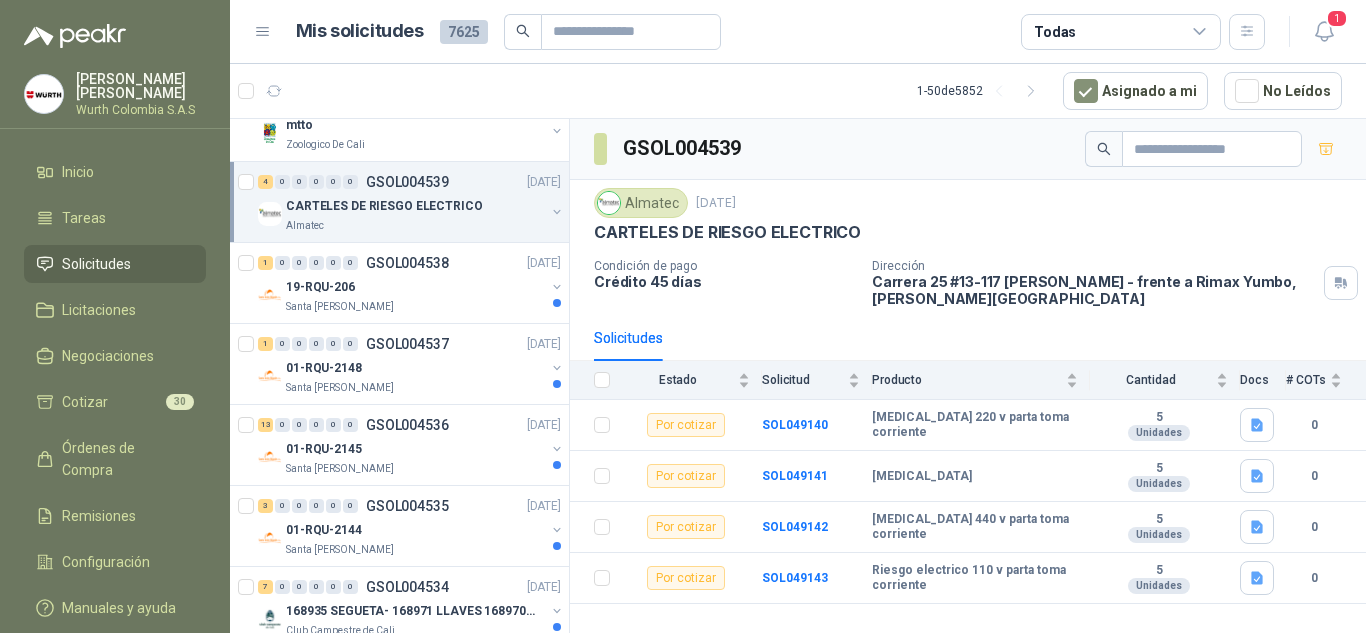 scroll, scrollTop: 40, scrollLeft: 0, axis: vertical 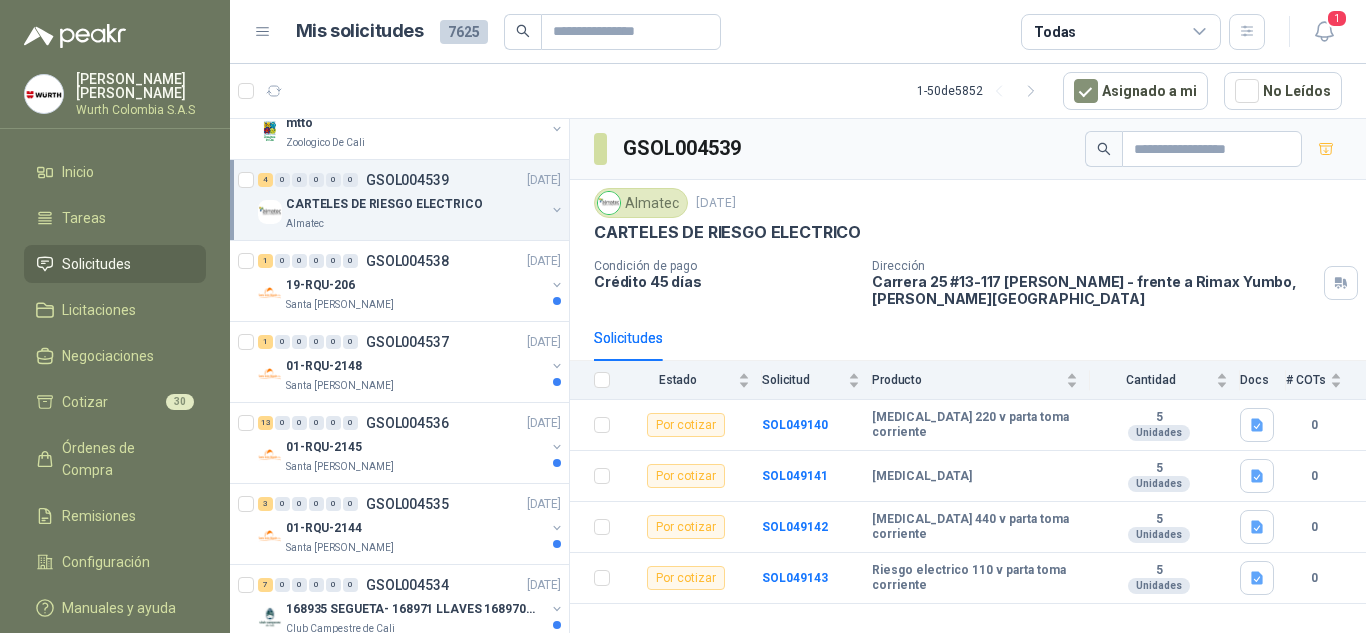 click on "Solicitudes" at bounding box center (968, 338) 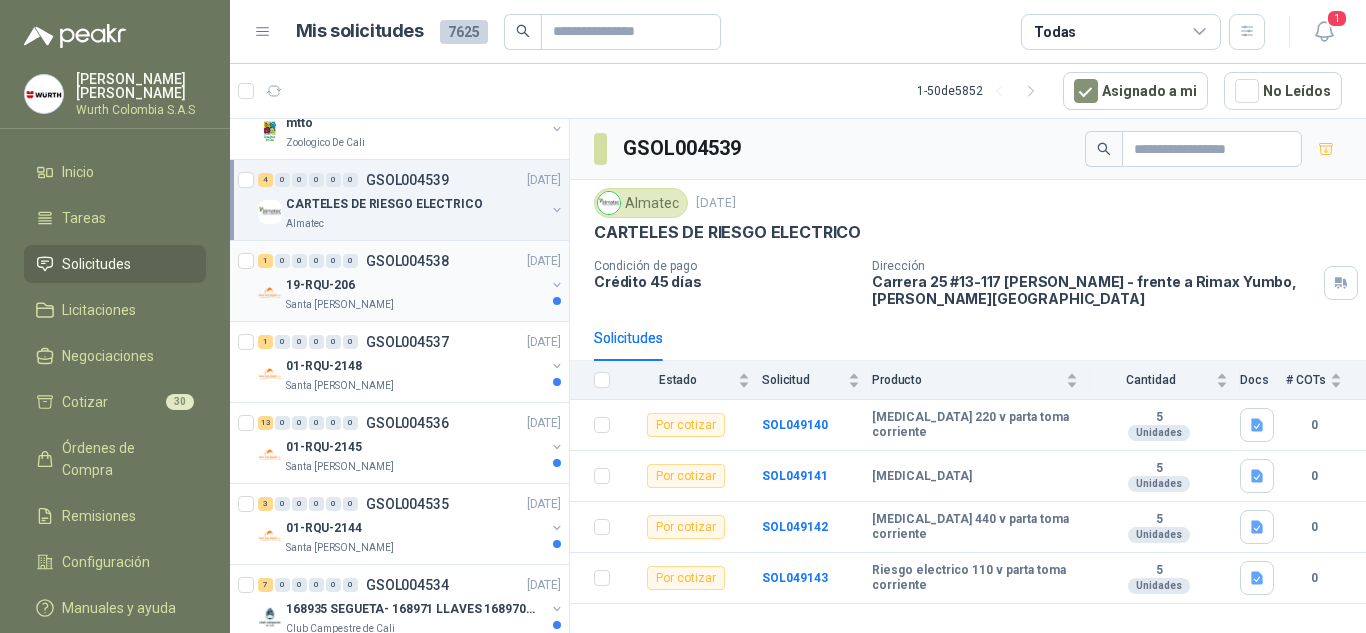 click on "19-RQU-206" at bounding box center [415, 285] 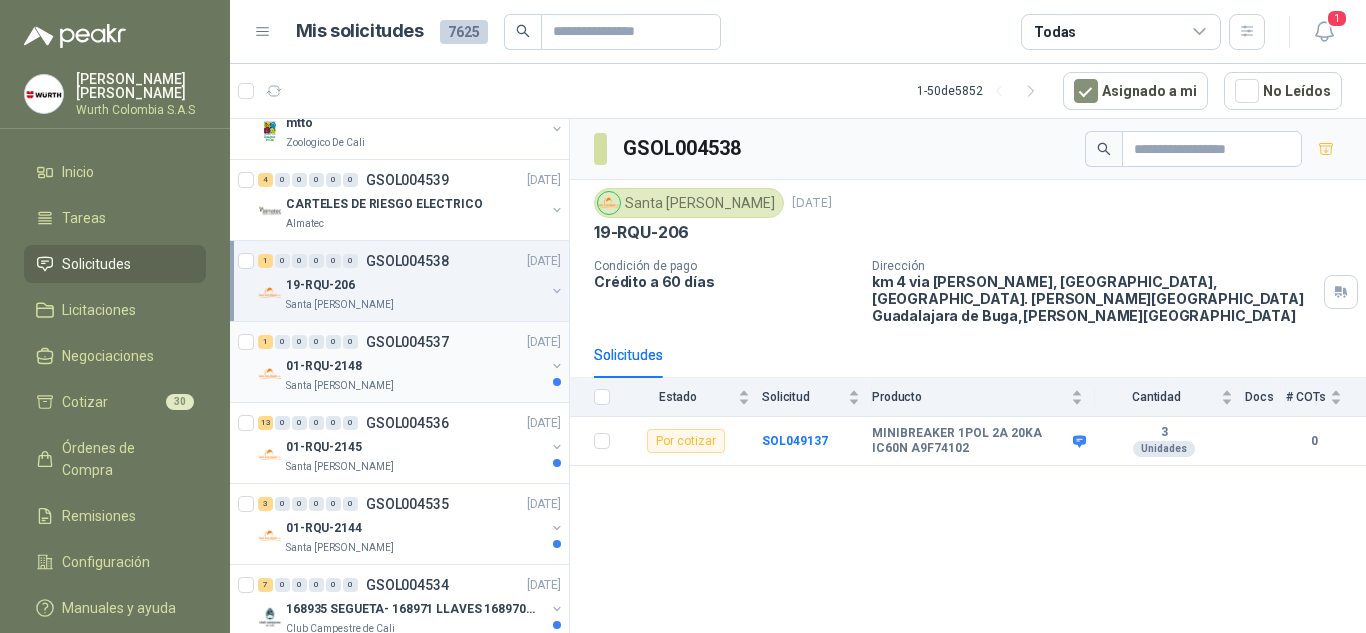 click on "01-RQU-2148" at bounding box center [415, 366] 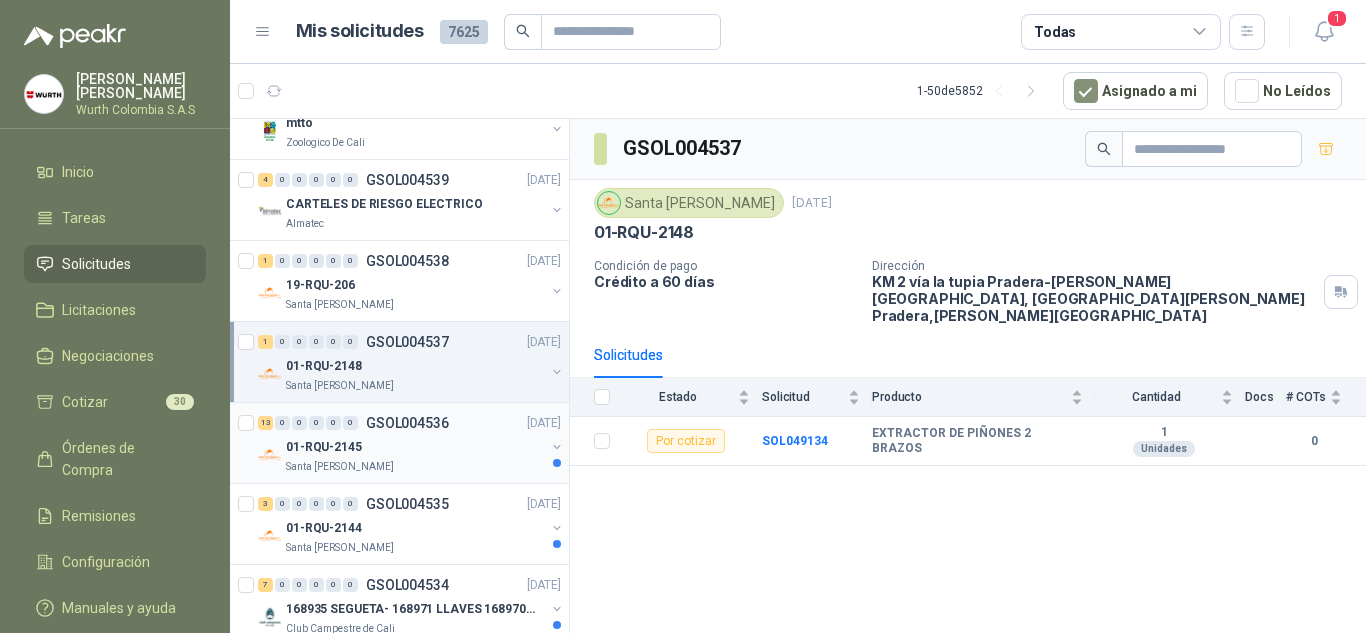 click on "01-RQU-2145" at bounding box center (415, 447) 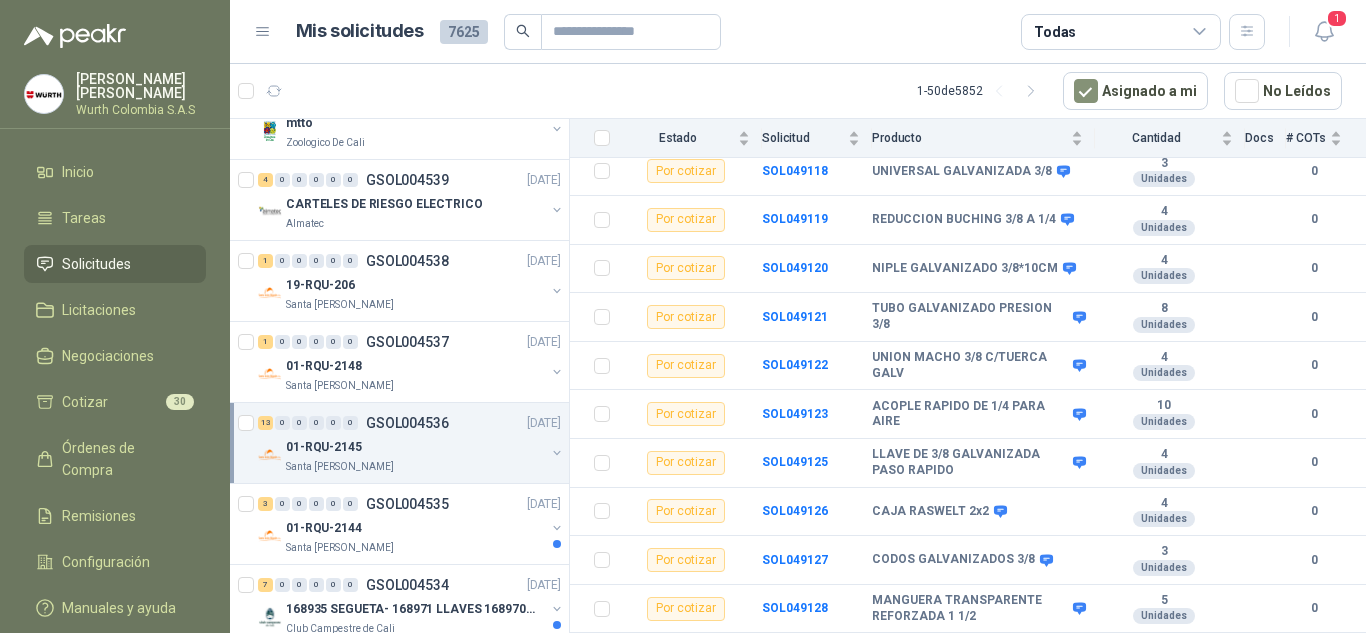 scroll, scrollTop: 392, scrollLeft: 0, axis: vertical 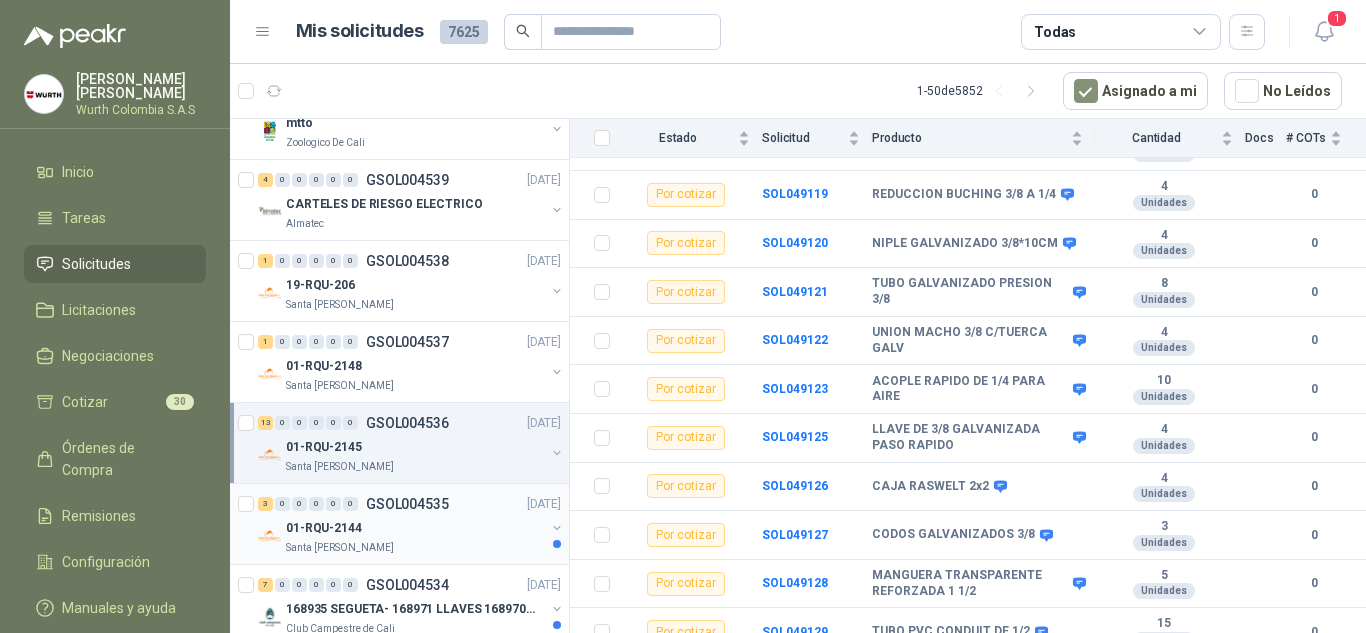 click on "01-RQU-2144" at bounding box center (415, 528) 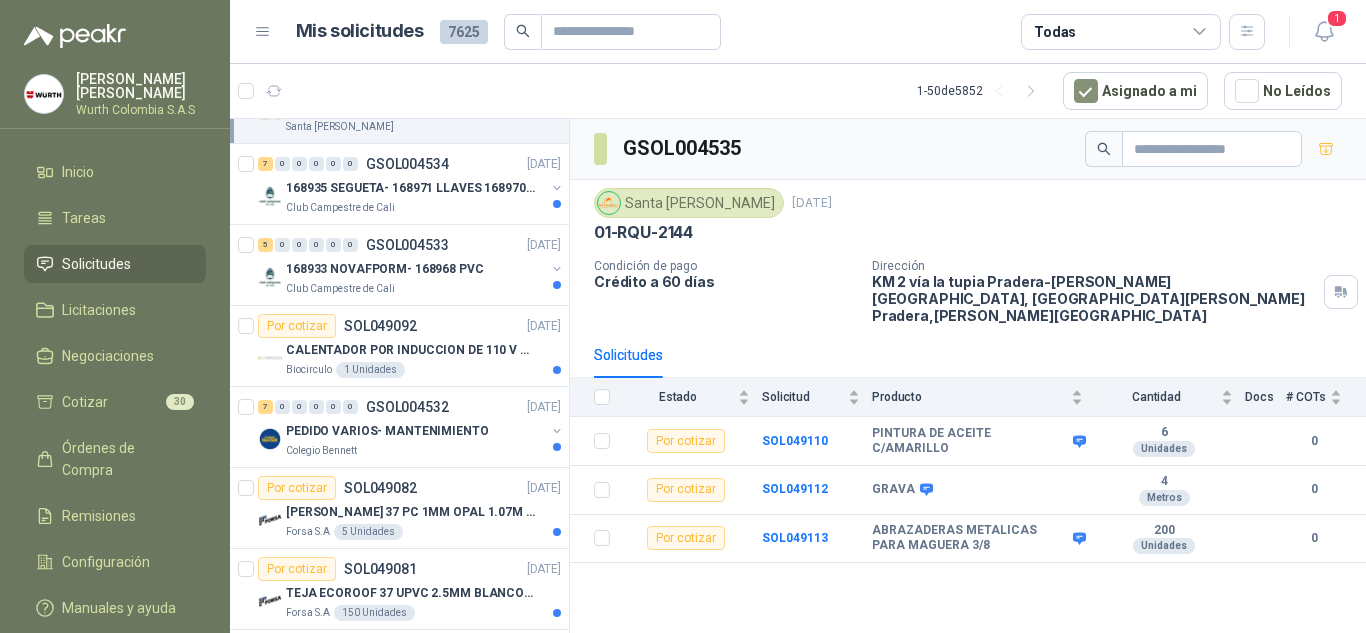 scroll, scrollTop: 493, scrollLeft: 0, axis: vertical 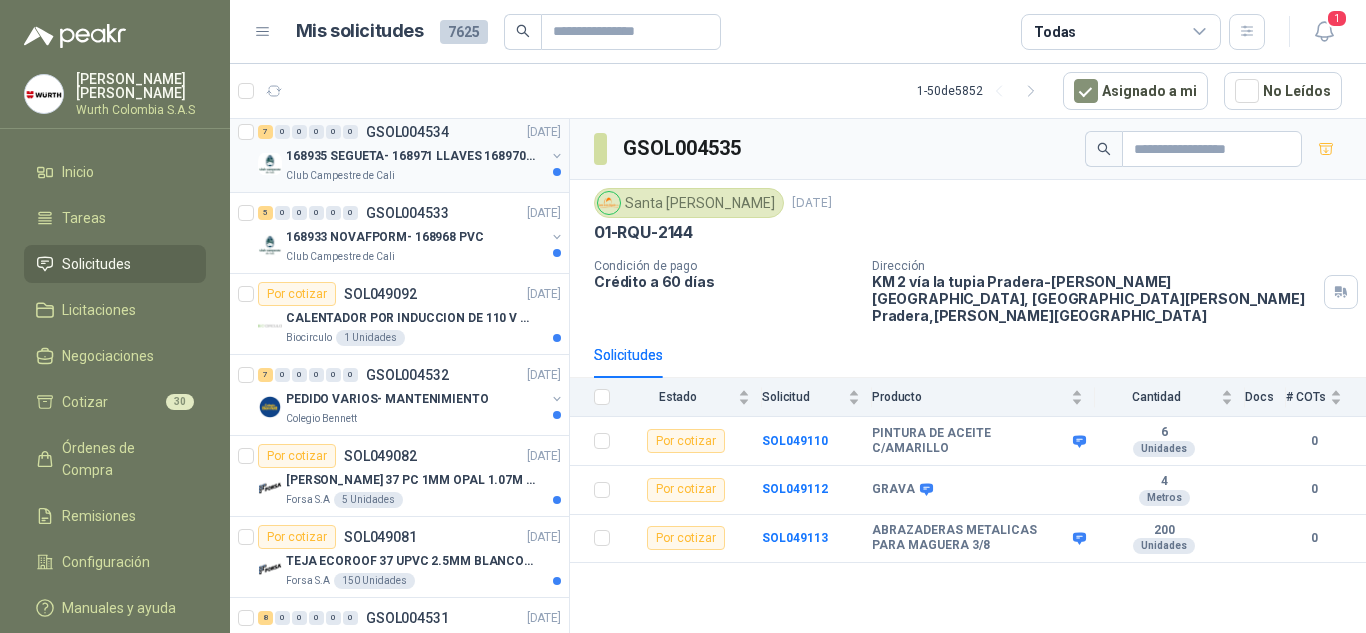 click on "7   0   0   0   0   0   GSOL004534 [DATE]   168935 SEGUETA- 168971 LLAVES 168970 TORNILLO Club Campestre de Cali" at bounding box center [399, 152] 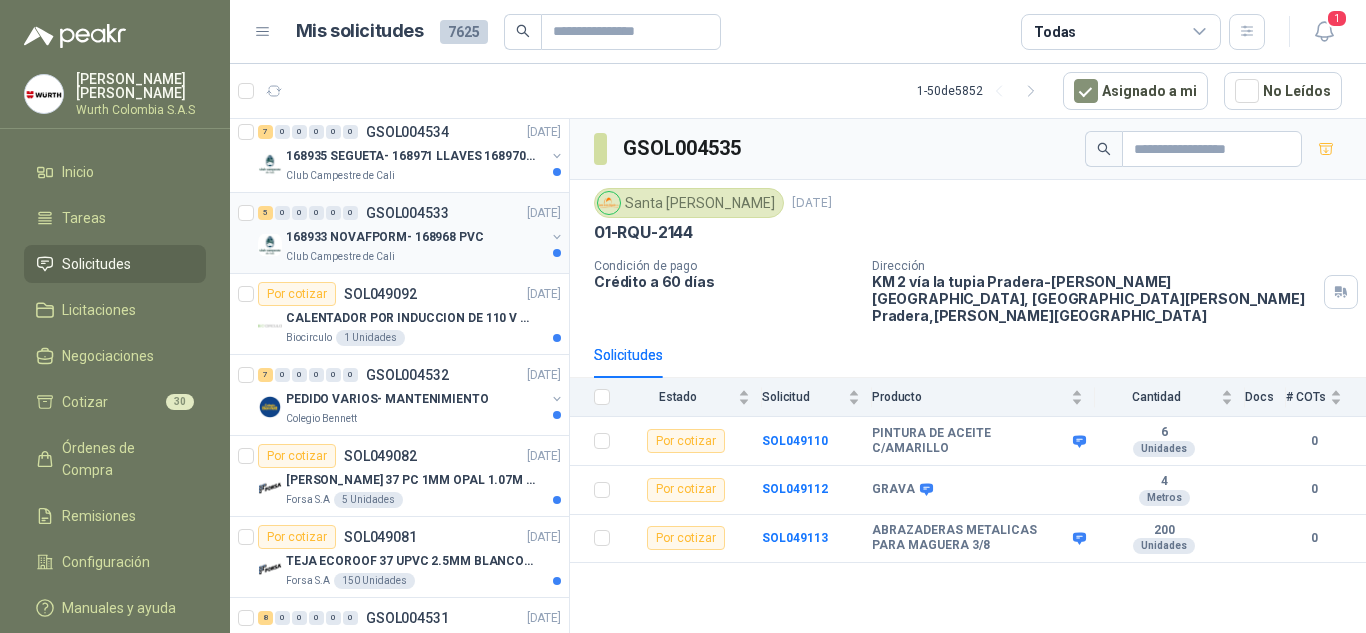 click on "Club Campestre de Cali" at bounding box center [415, 257] 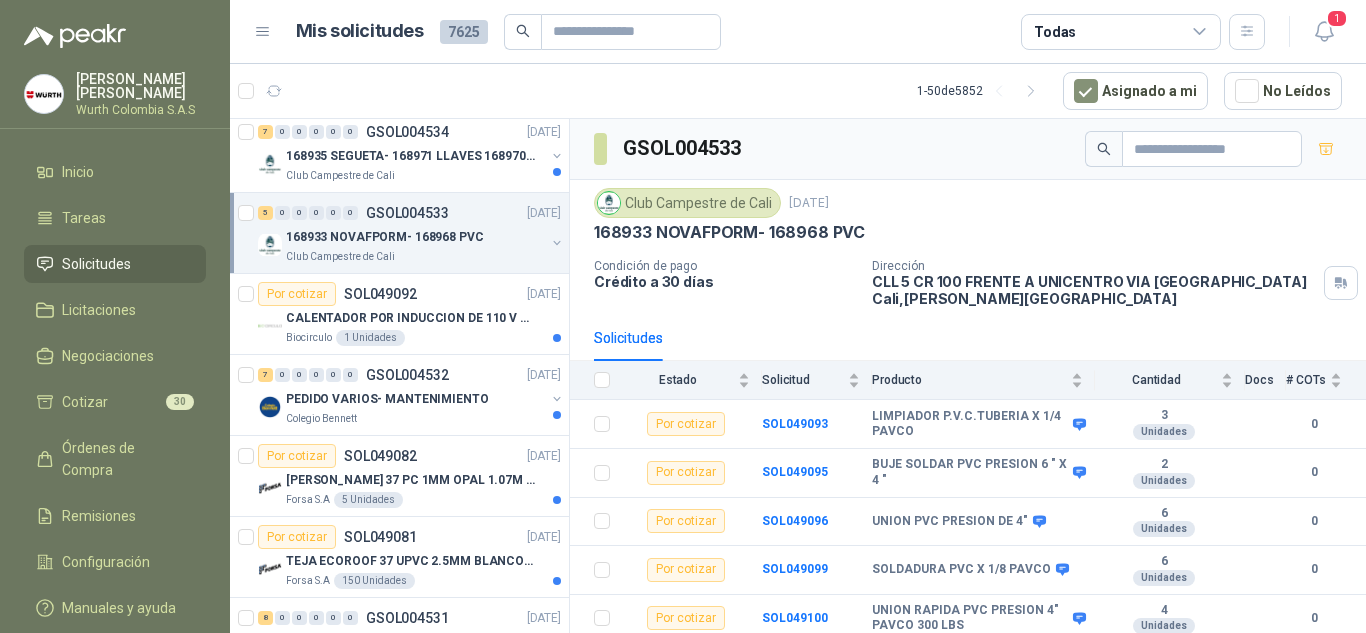 scroll, scrollTop: 3, scrollLeft: 0, axis: vertical 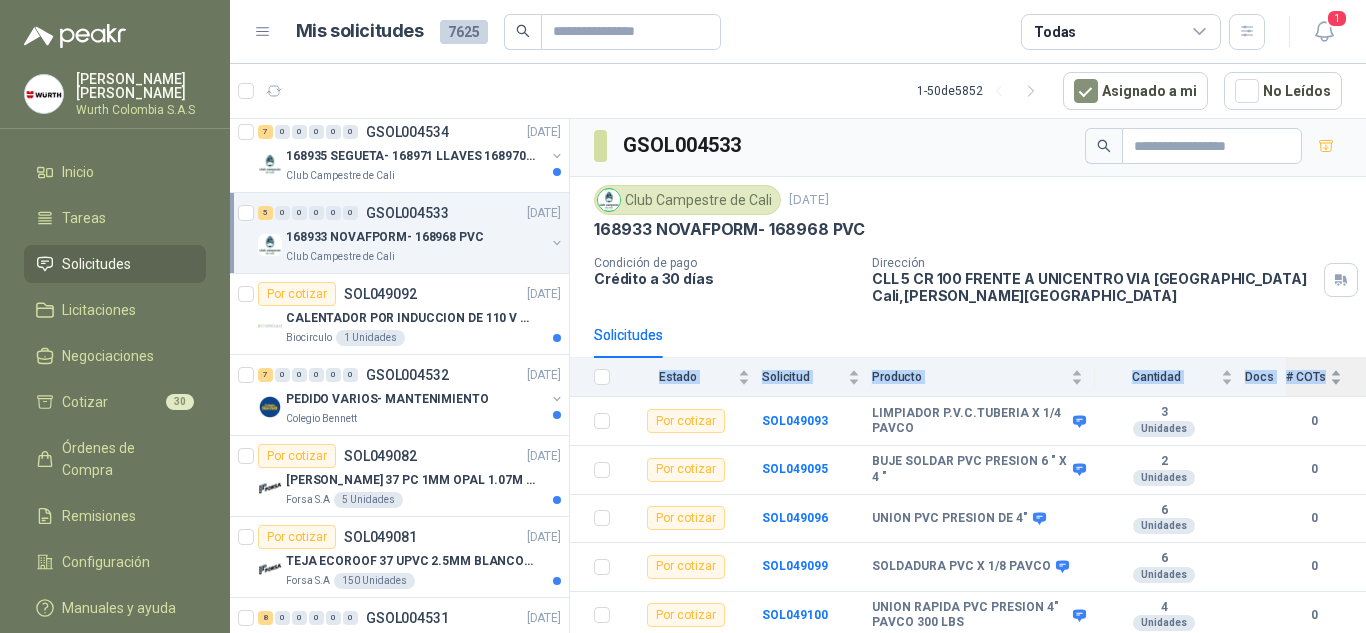 drag, startPoint x: 1347, startPoint y: 333, endPoint x: 1340, endPoint y: 382, distance: 49.497475 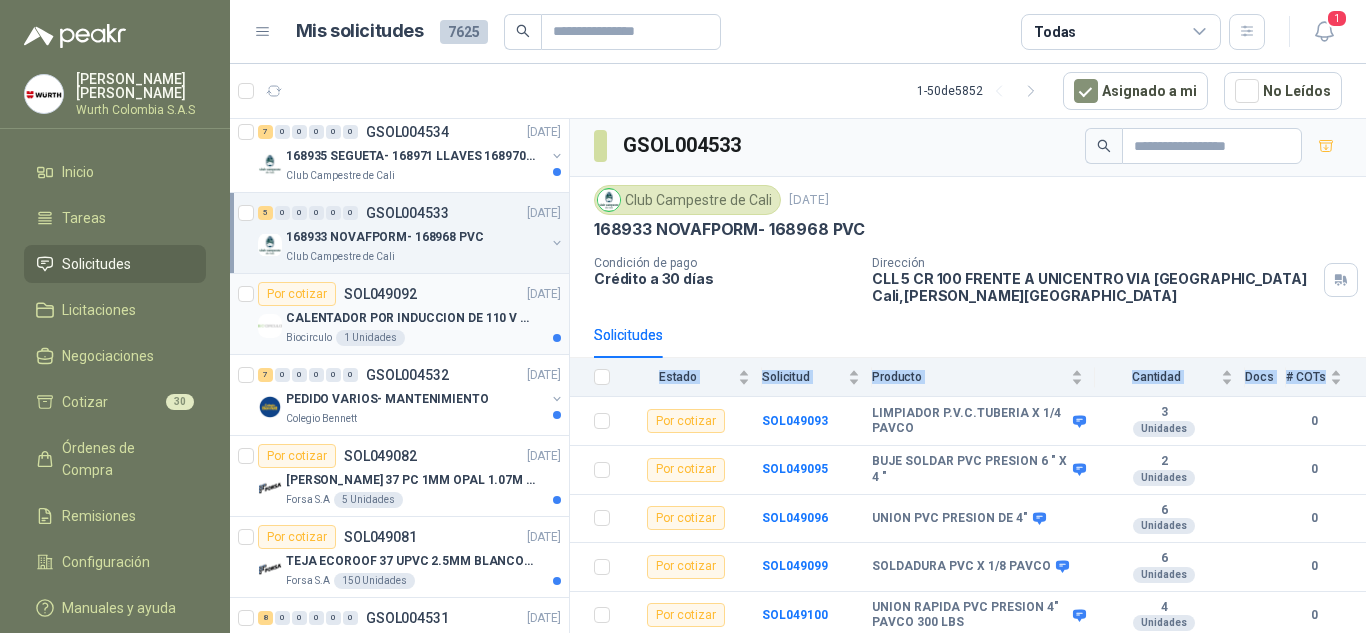 click on "Biocirculo  1   Unidades" at bounding box center (423, 338) 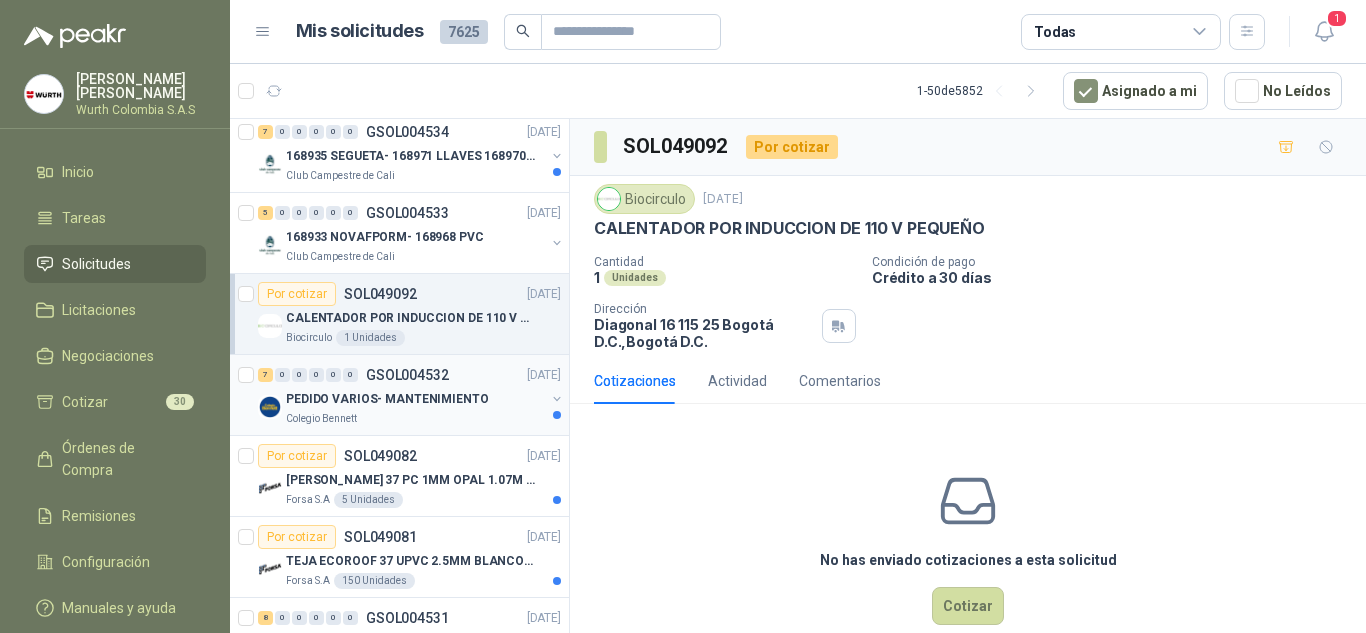 click on "Colegio Bennett" at bounding box center [415, 419] 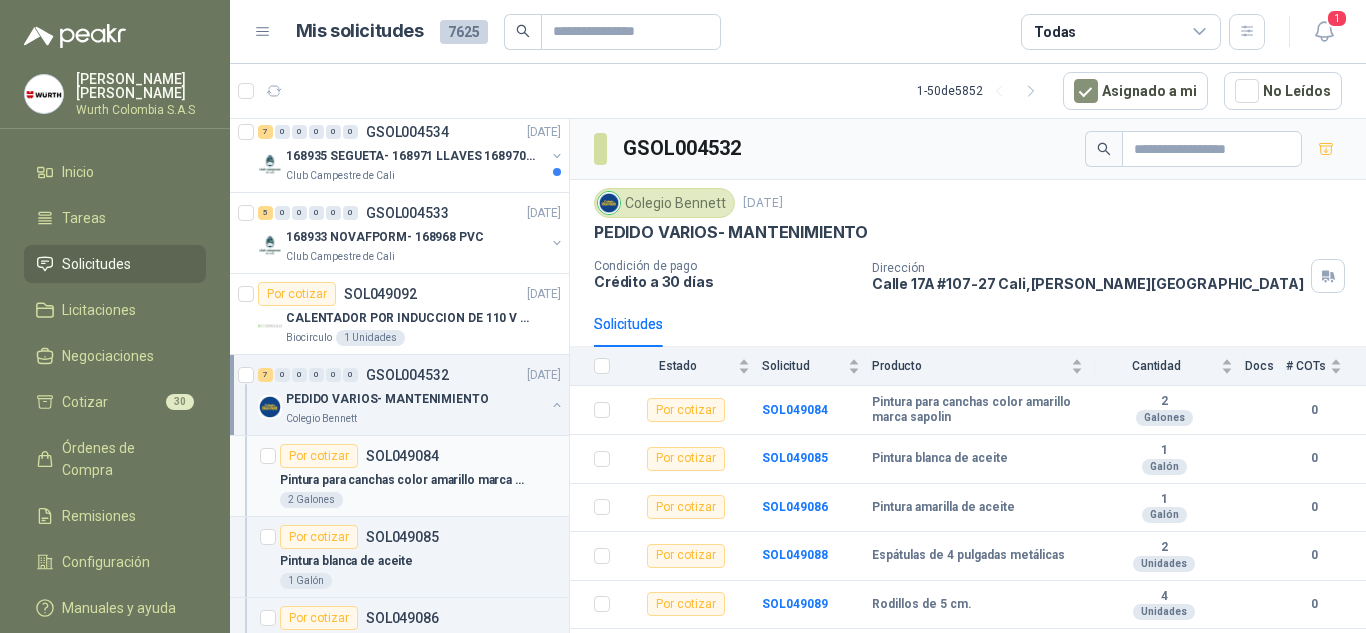 click on "2   Galones" at bounding box center (420, 500) 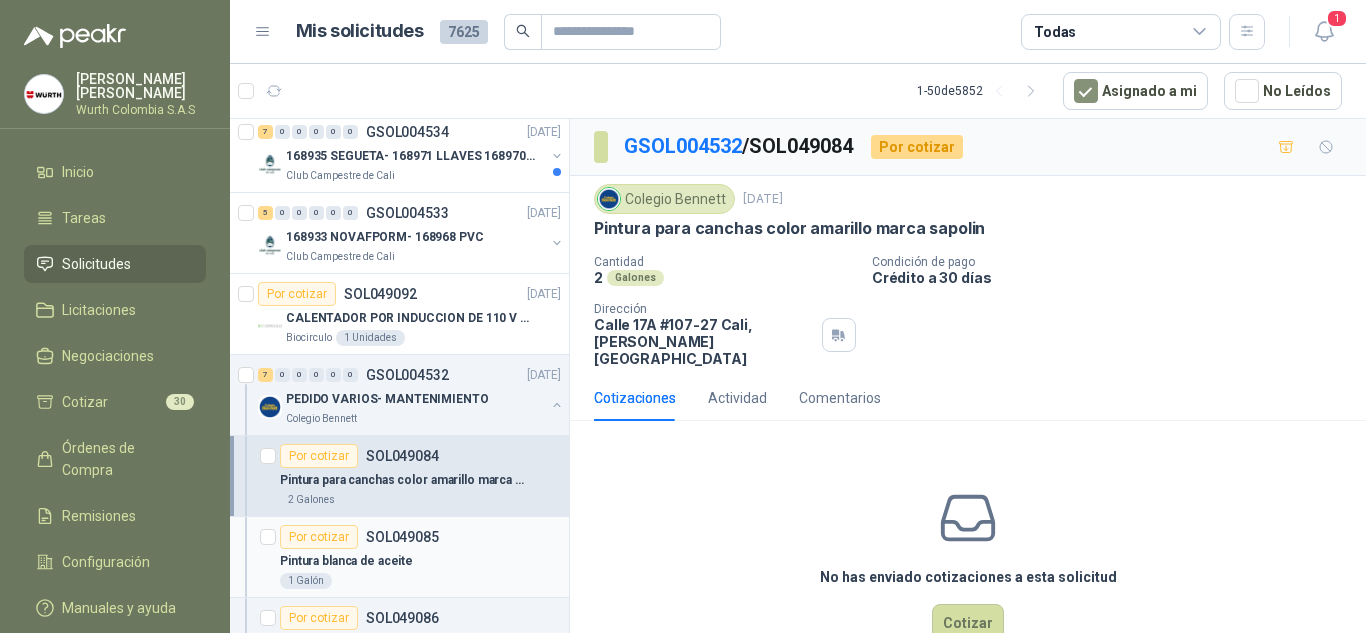 click on "Pintura blanca de aceite" at bounding box center (420, 561) 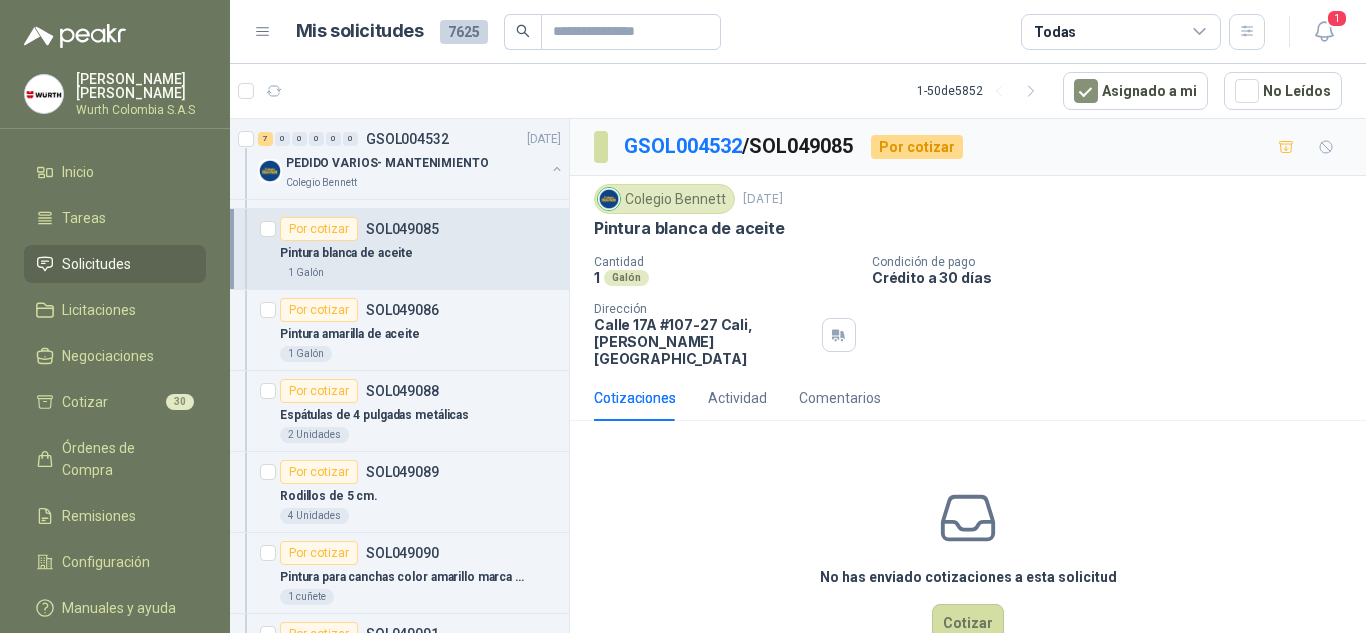 scroll, scrollTop: 791, scrollLeft: 0, axis: vertical 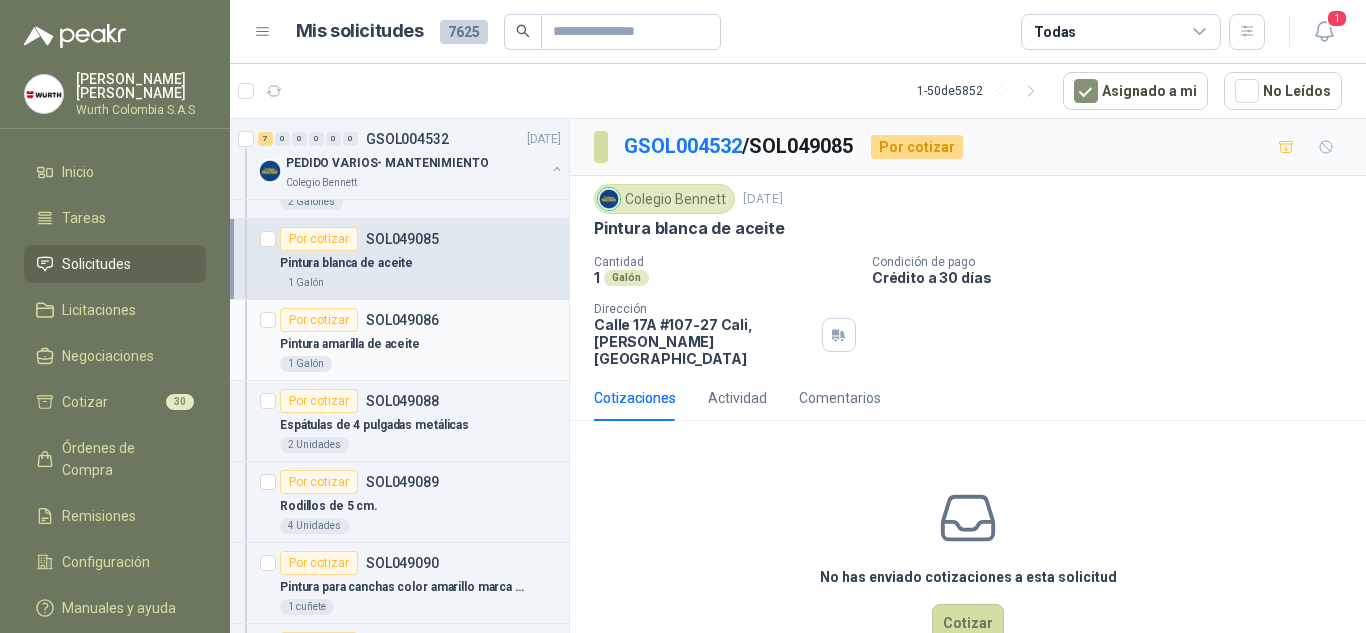 click on "Por cotizar SOL049086" at bounding box center [420, 320] 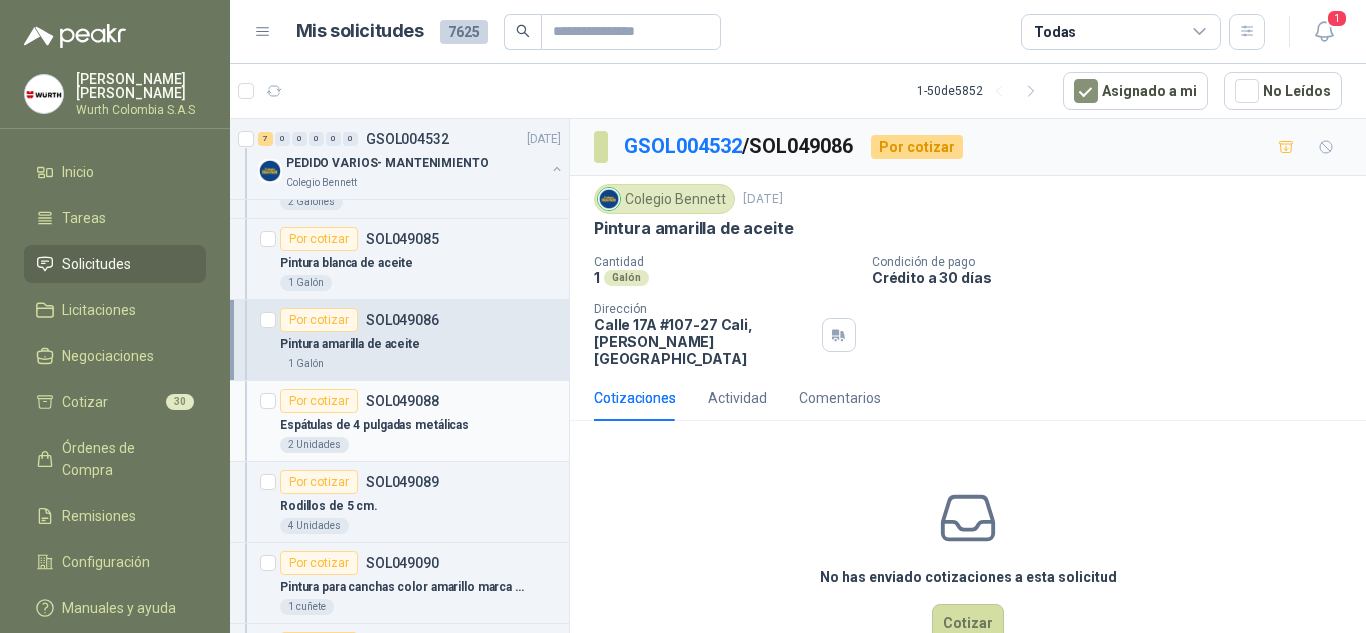 click on "Por cotizar SOL049088" at bounding box center (420, 401) 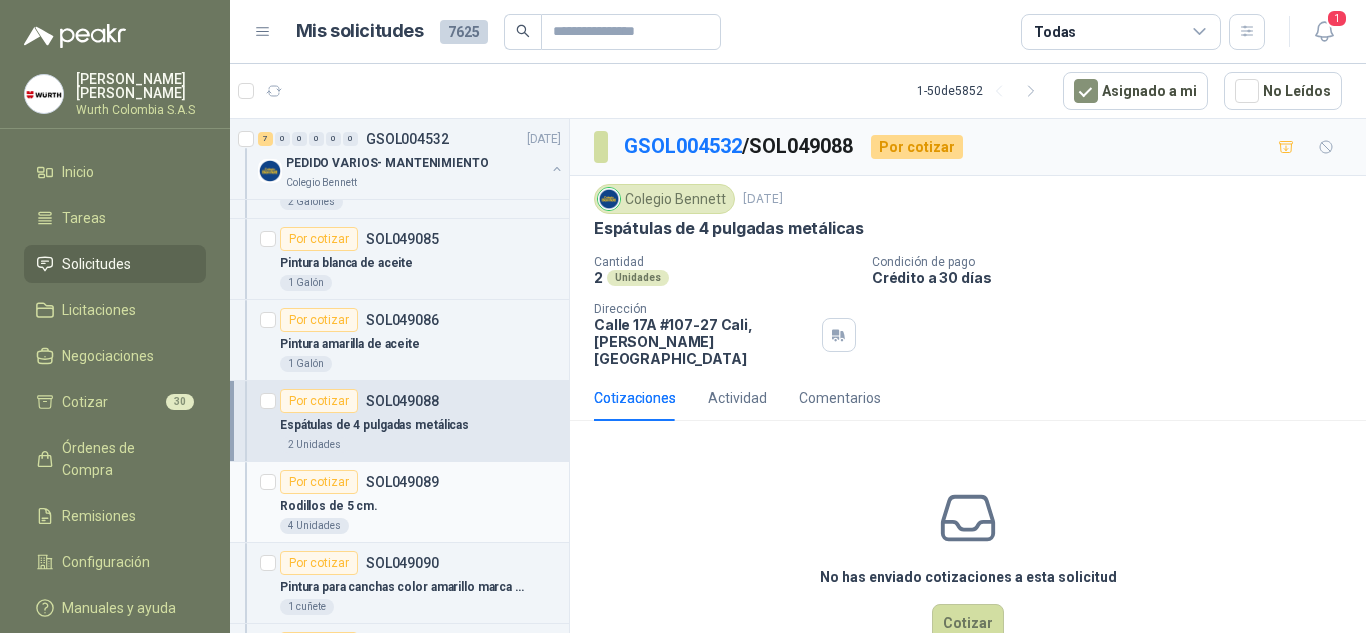 click on "Rodillos de 5 cm." at bounding box center (420, 506) 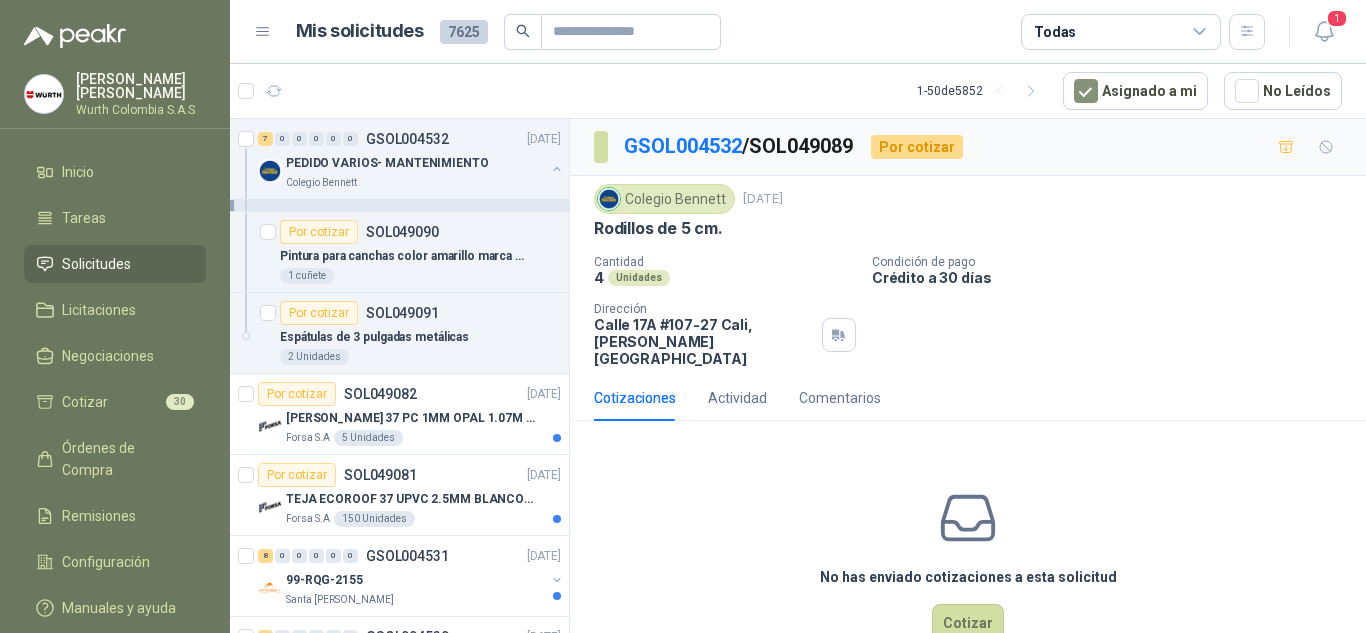 scroll, scrollTop: 1141, scrollLeft: 0, axis: vertical 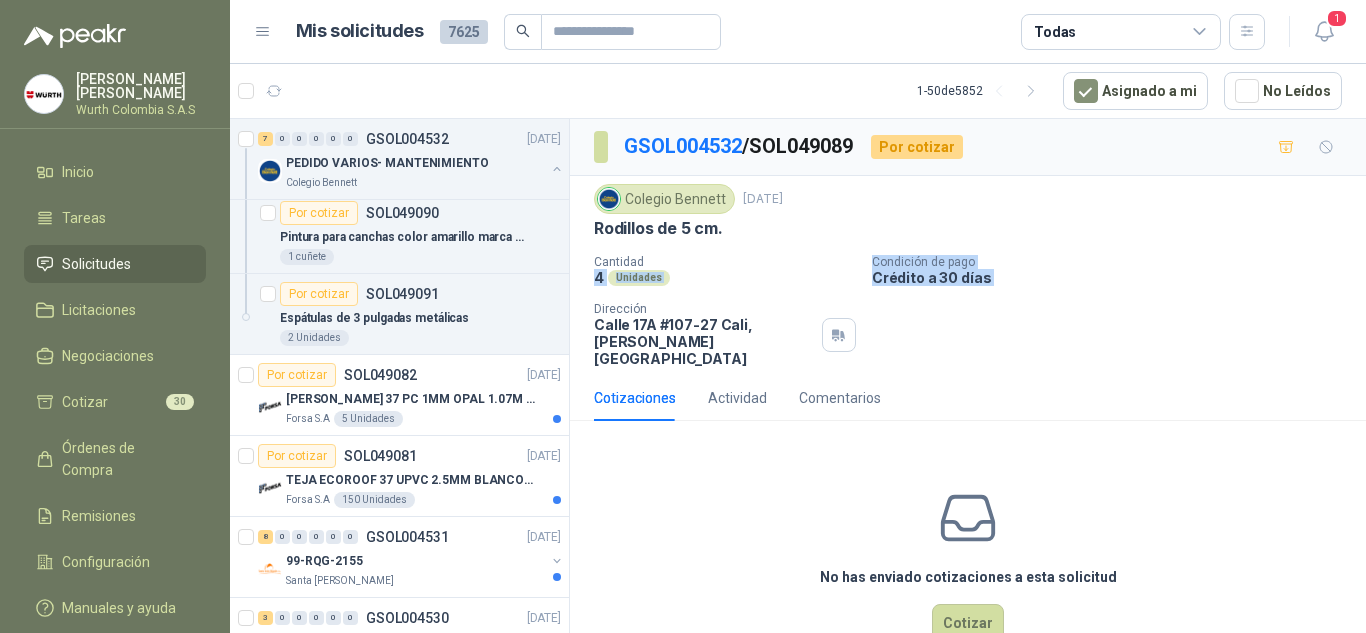drag, startPoint x: 574, startPoint y: 284, endPoint x: 575, endPoint y: 294, distance: 10.049875 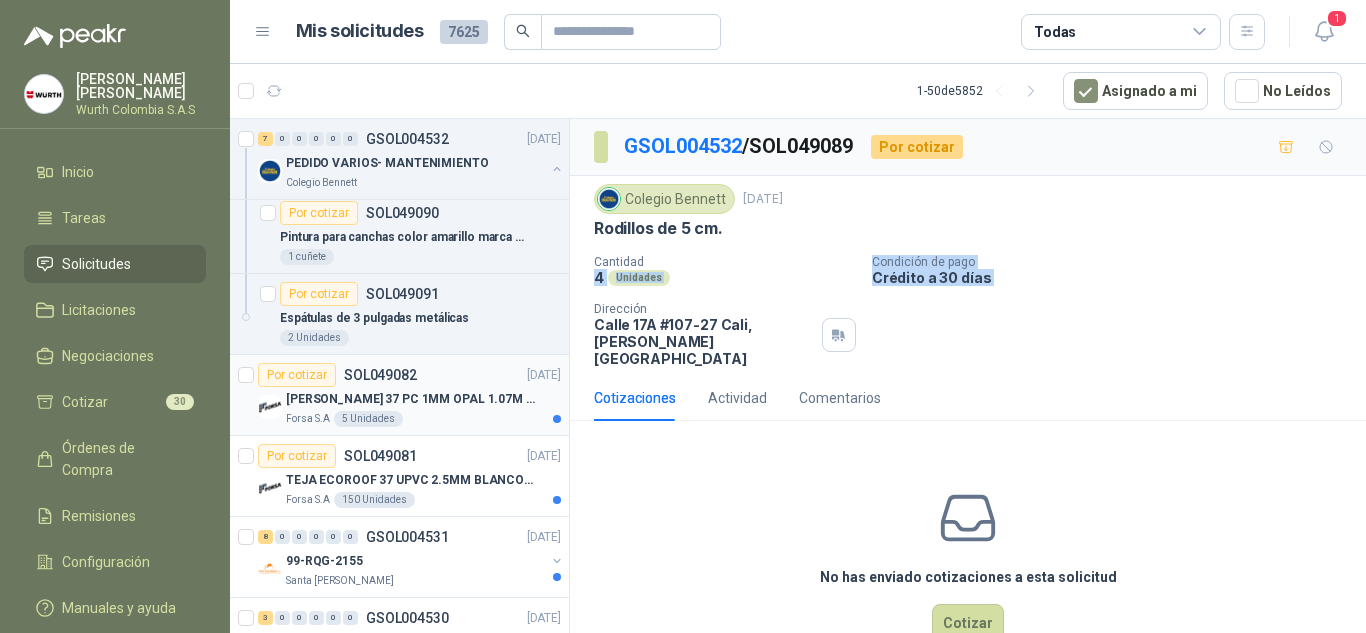 click on "Forsa S.A 5   Unidades" at bounding box center (423, 419) 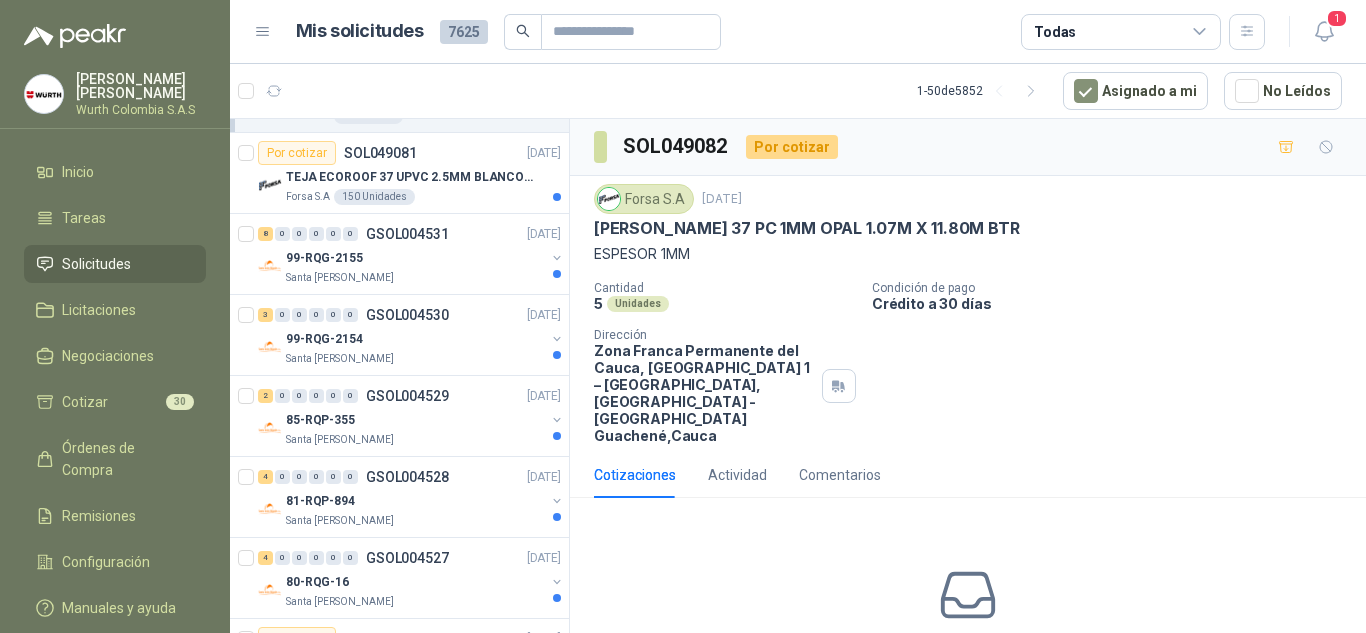 scroll, scrollTop: 1454, scrollLeft: 0, axis: vertical 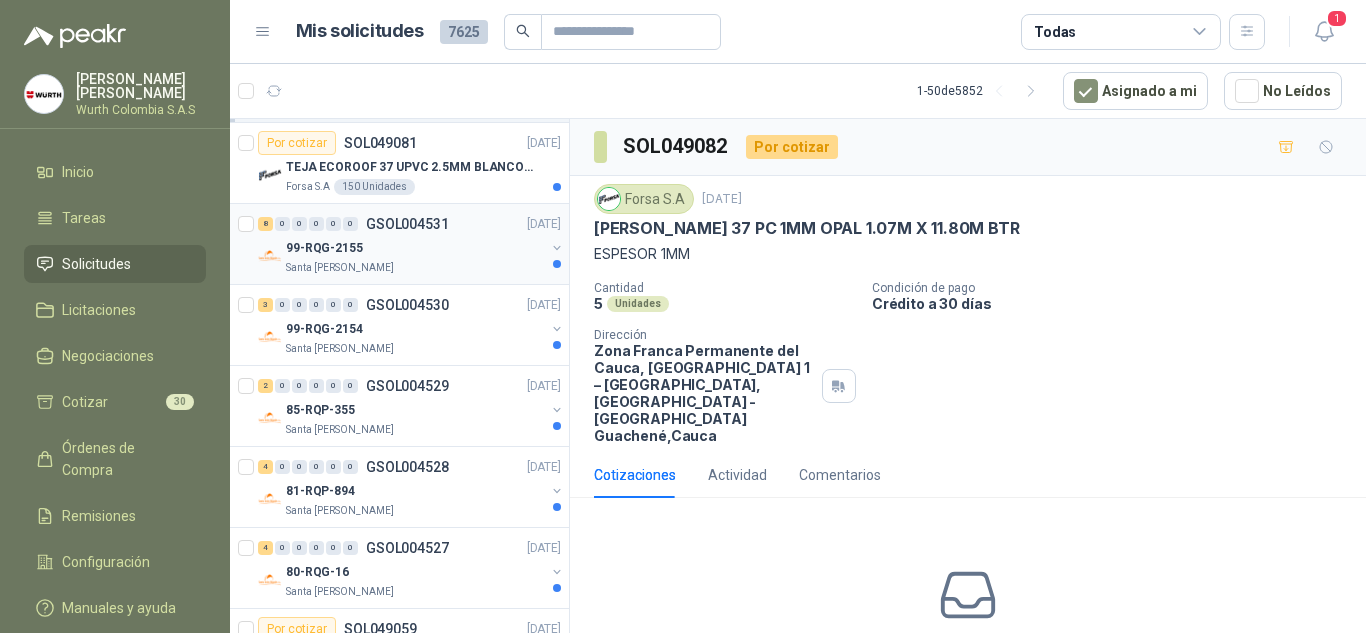 click on "8   0   0   0   0   0   GSOL004531 [DATE]   99-RQG-2155 [GEOGRAPHIC_DATA][PERSON_NAME]" at bounding box center [399, 244] 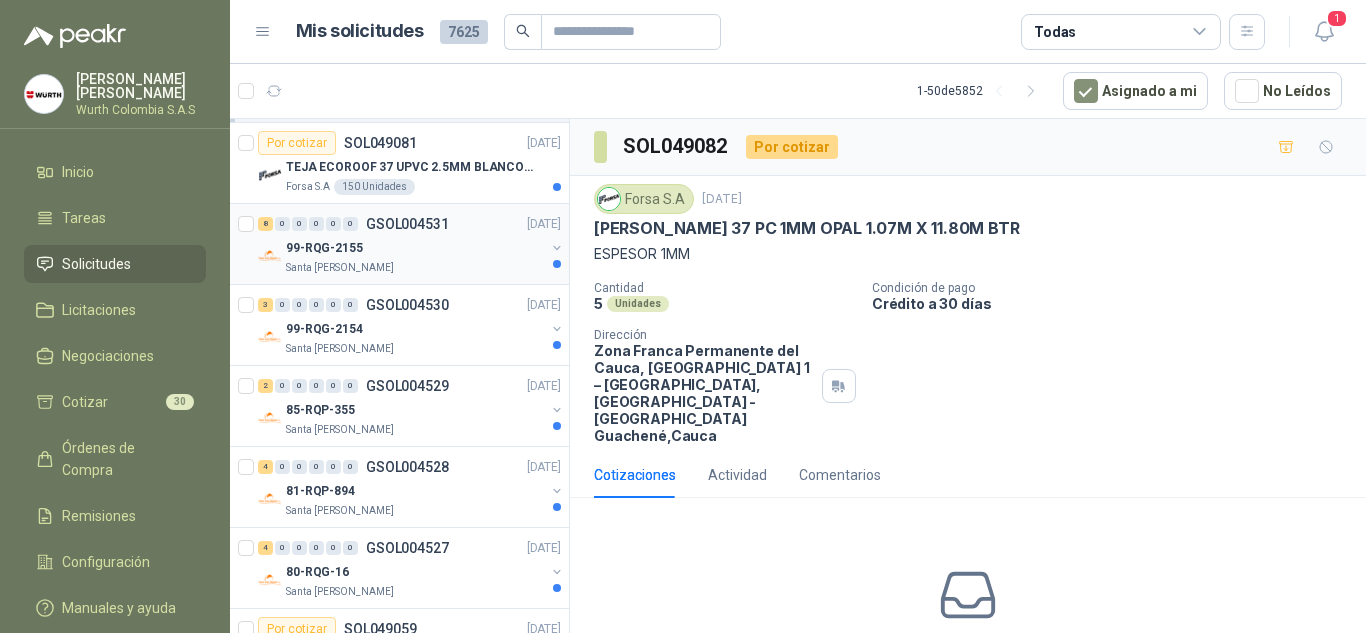 click on "8   0   0   0   0   0   GSOL004531 [DATE]   99-RQG-2155 [GEOGRAPHIC_DATA][PERSON_NAME]" at bounding box center [399, 244] 